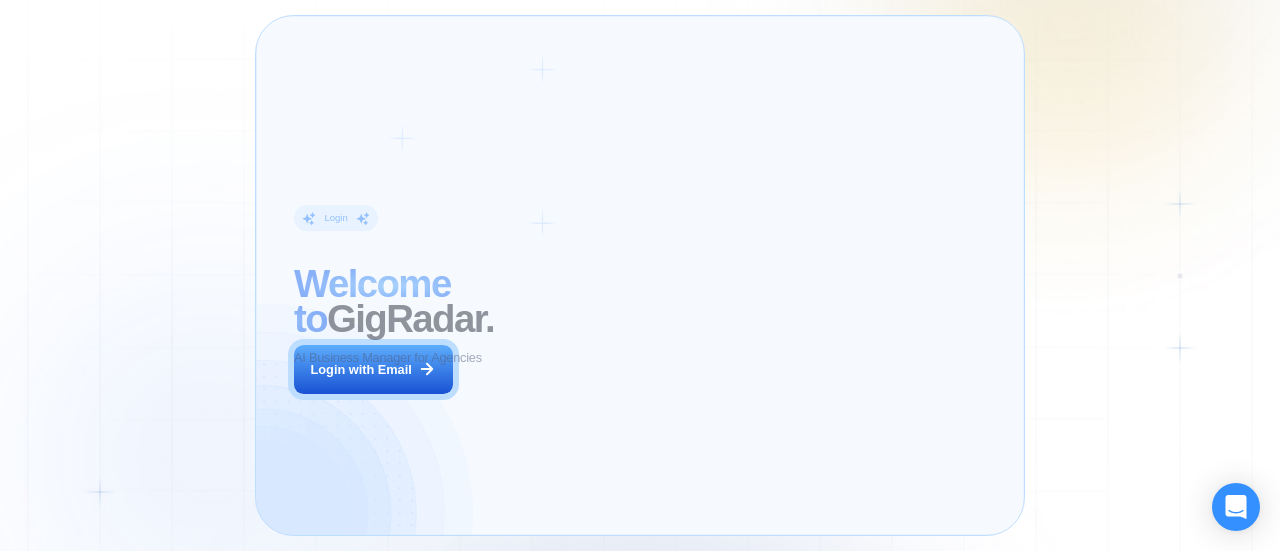 scroll, scrollTop: 0, scrollLeft: 0, axis: both 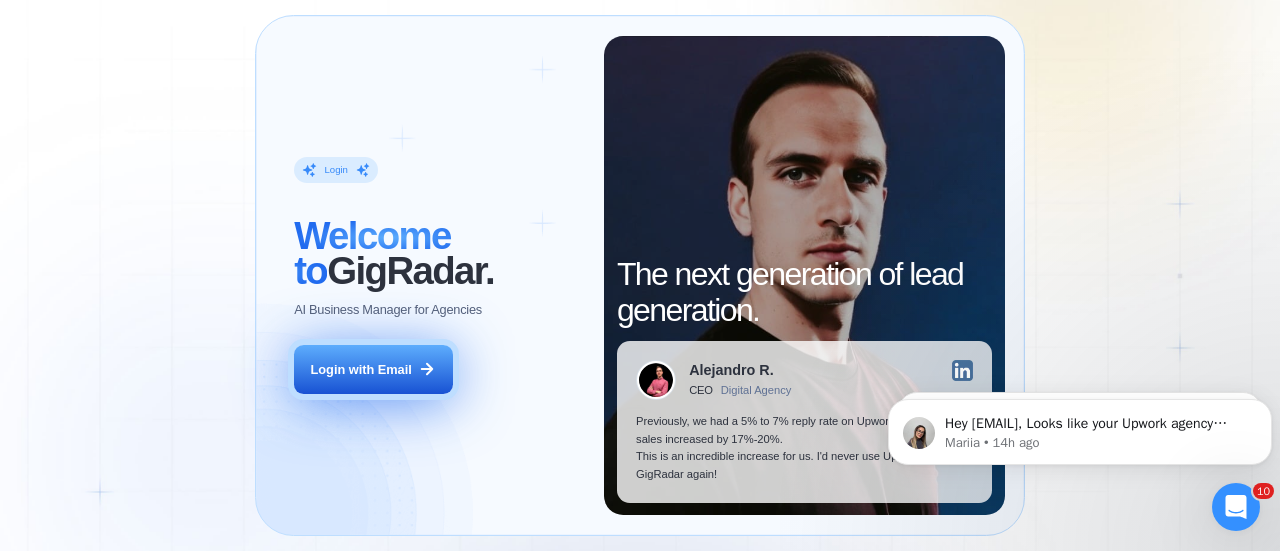 click on "Login with Email" at bounding box center (373, 370) 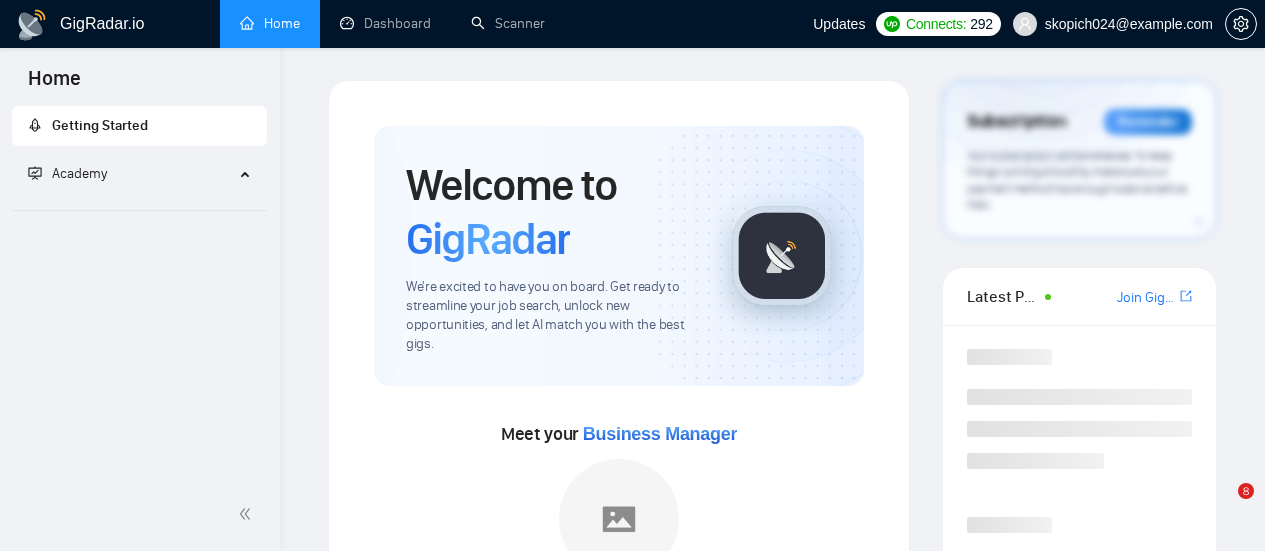 scroll, scrollTop: 0, scrollLeft: 0, axis: both 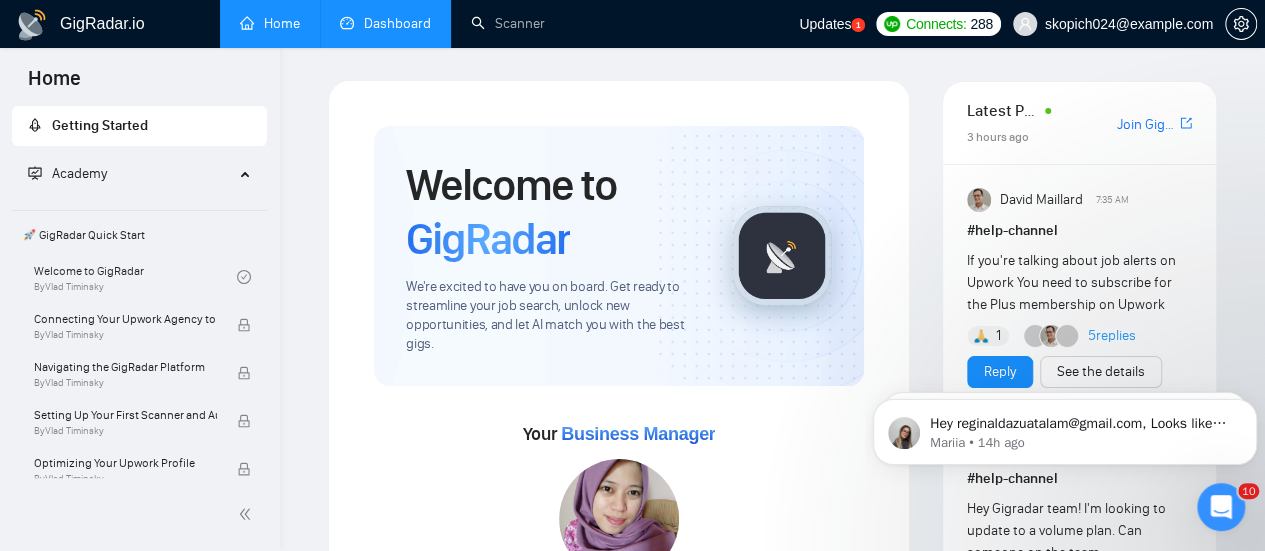 click on "Dashboard" at bounding box center (385, 23) 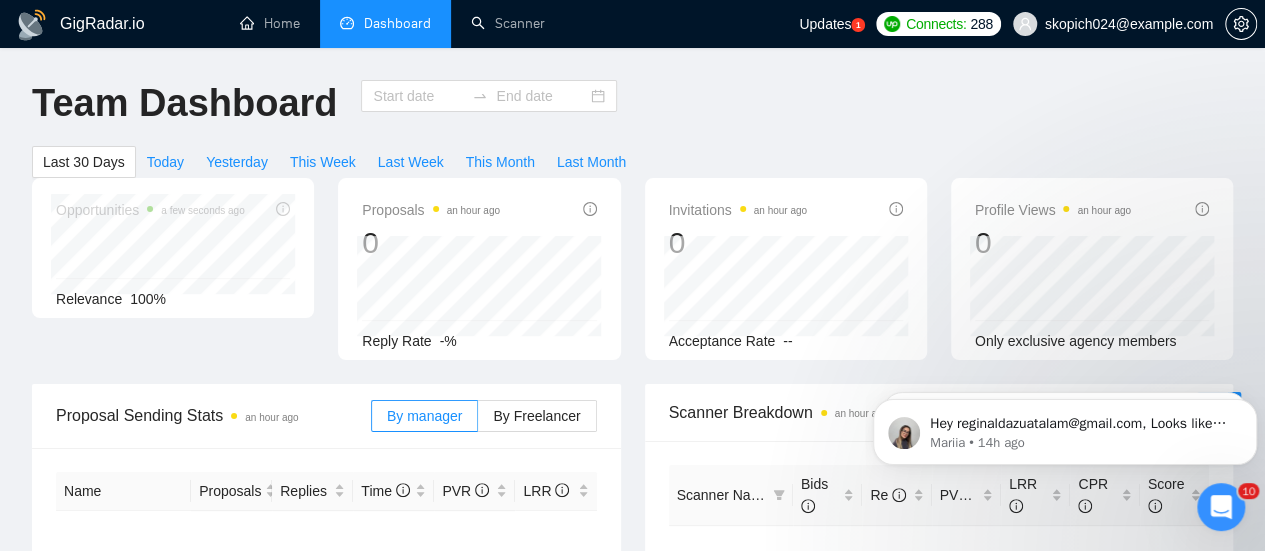 type on "2025-06-14" 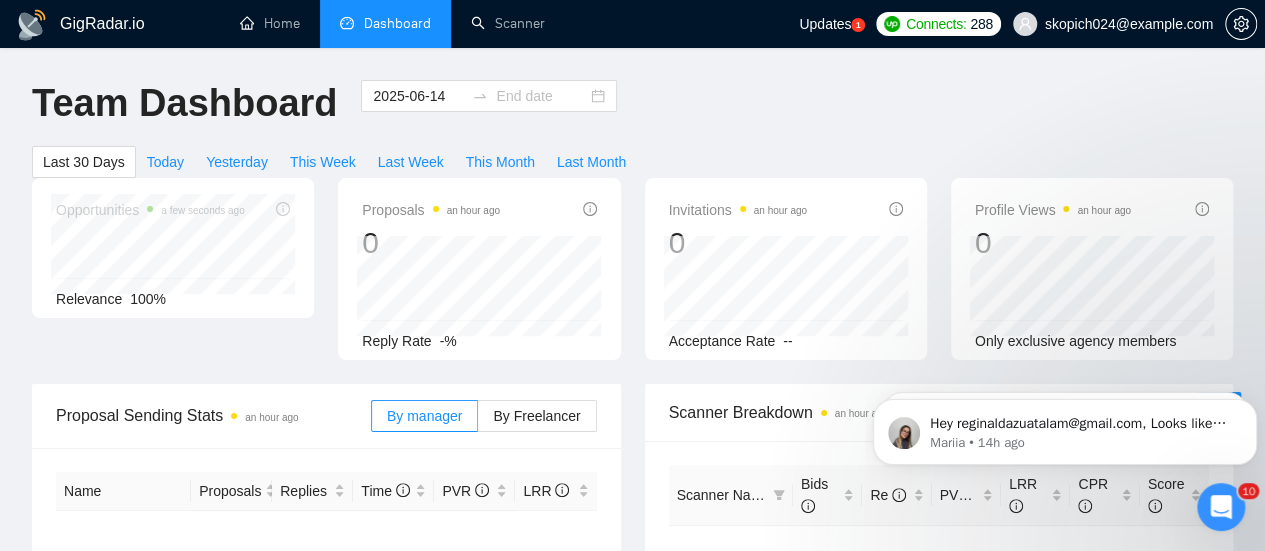 type on "2025-07-14" 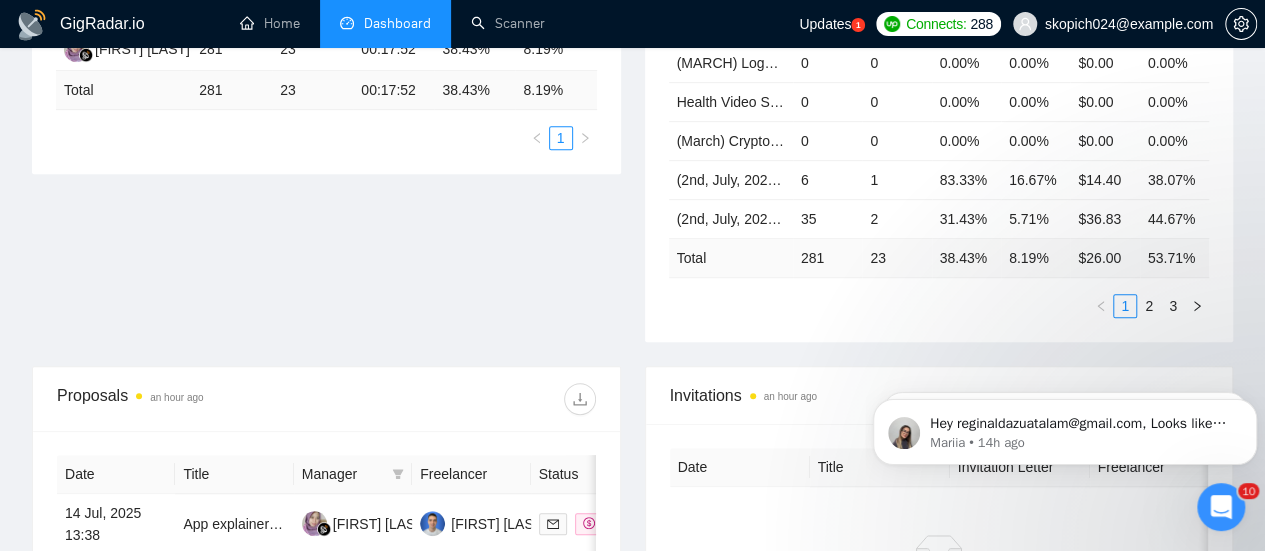 scroll, scrollTop: 1253, scrollLeft: 0, axis: vertical 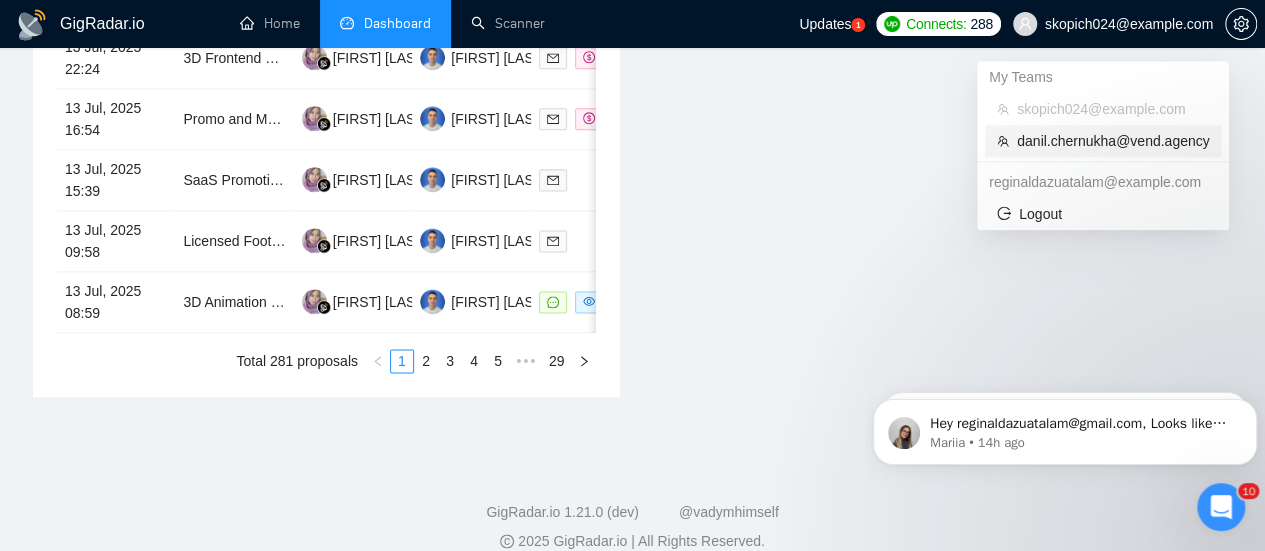 click on "danil.chernukha@vend.agency" at bounding box center (1113, 141) 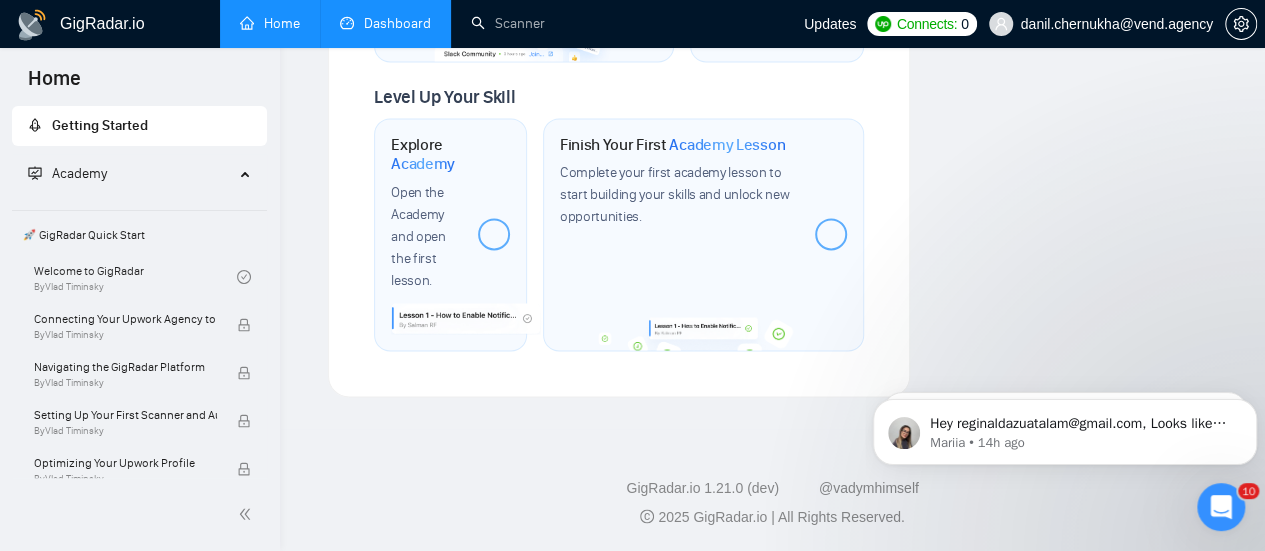 scroll, scrollTop: 1428, scrollLeft: 0, axis: vertical 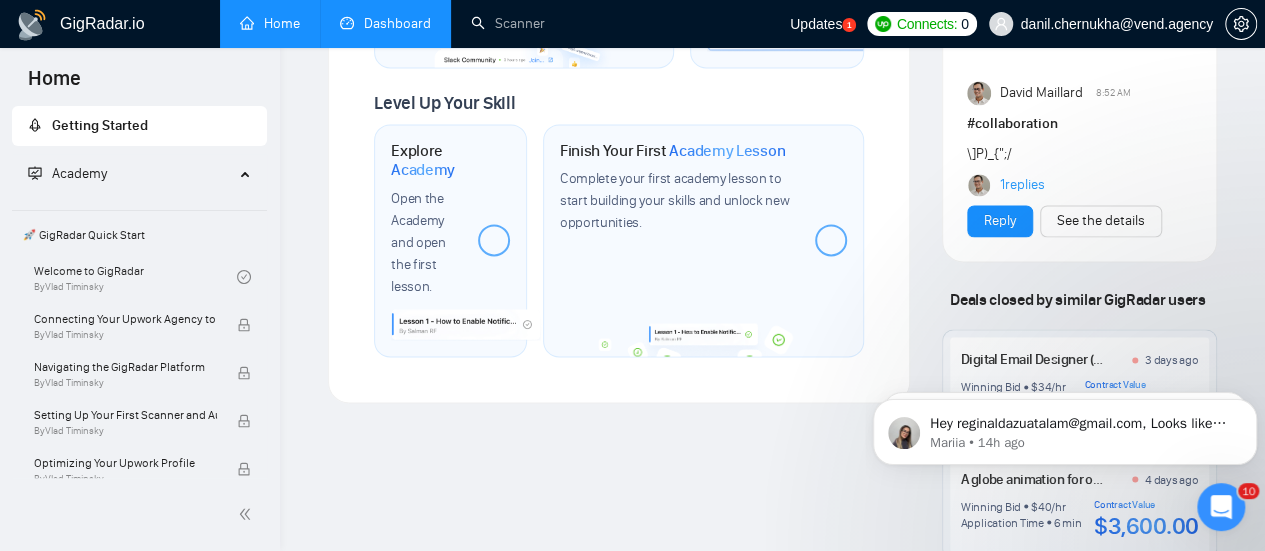 click on "Dashboard" at bounding box center [385, 23] 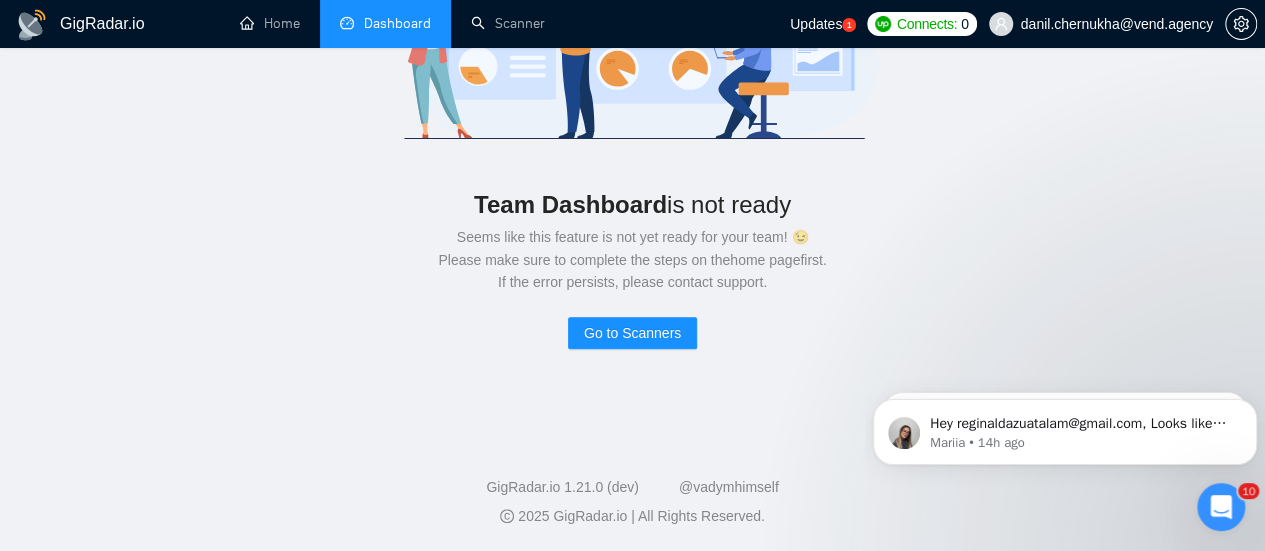 scroll, scrollTop: 269, scrollLeft: 0, axis: vertical 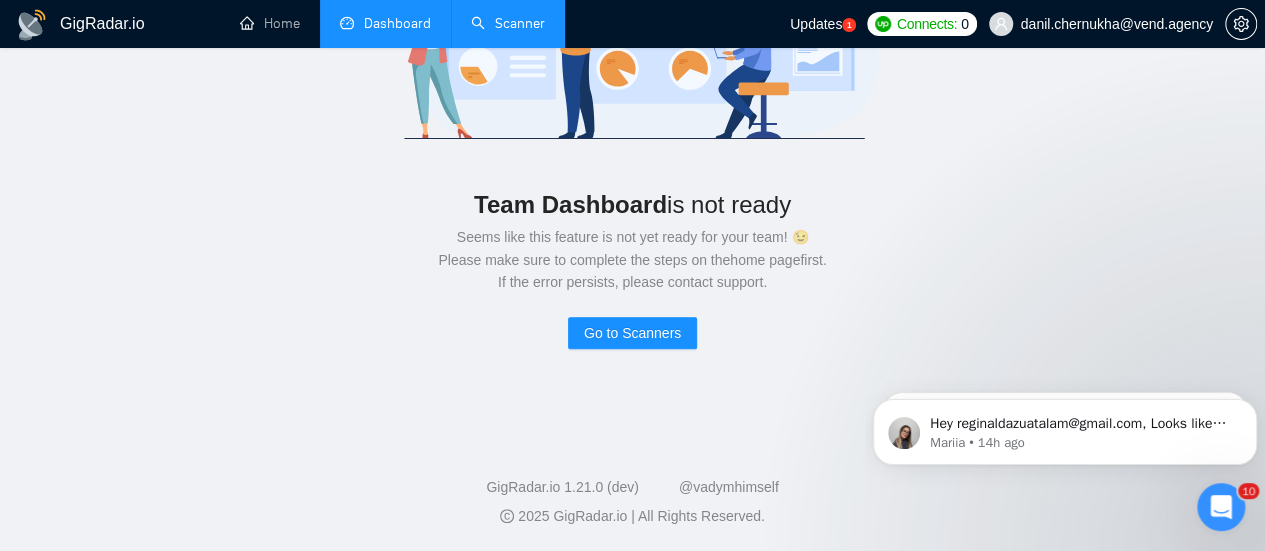 click on "Scanner" at bounding box center (508, 23) 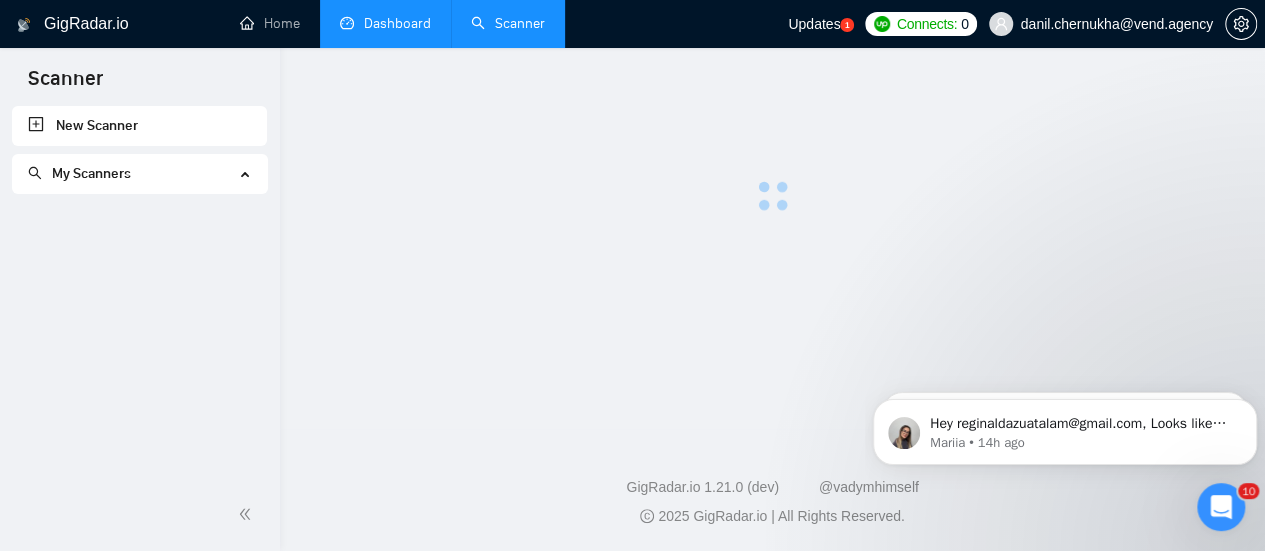 scroll, scrollTop: 0, scrollLeft: 0, axis: both 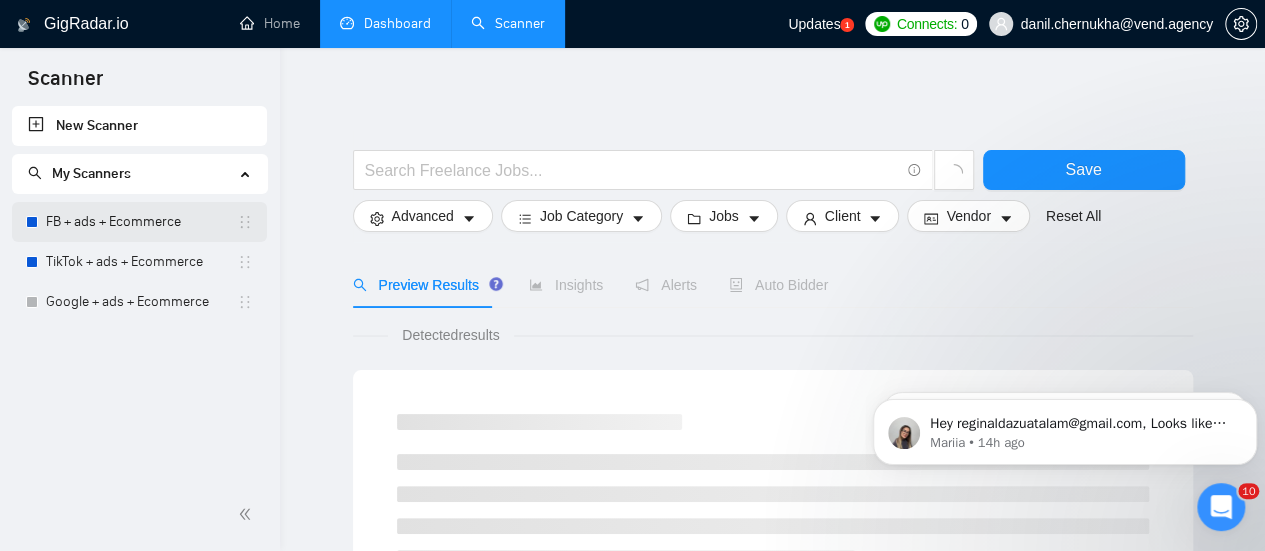click on "FB + ads + Ecommerce" at bounding box center [141, 222] 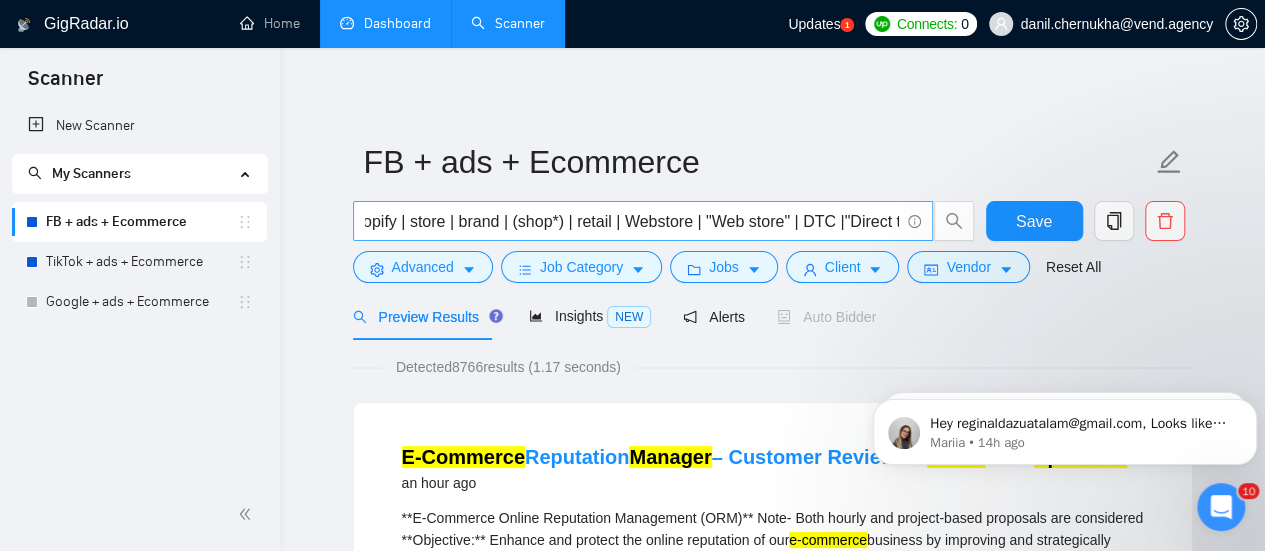 scroll, scrollTop: 0, scrollLeft: 2517, axis: horizontal 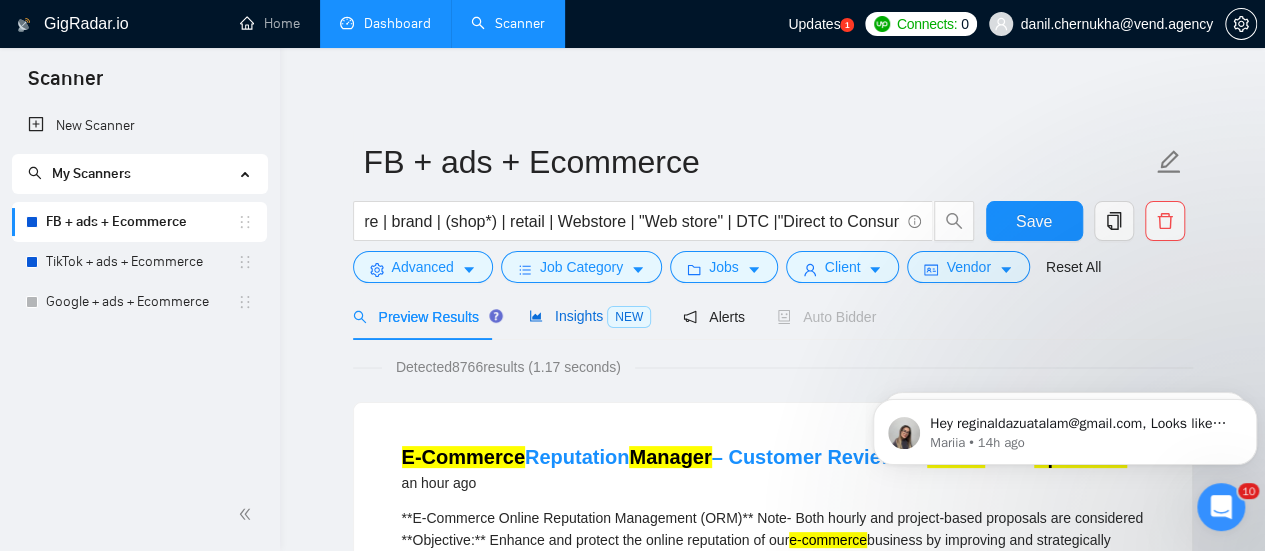 click on "Insights NEW" at bounding box center (590, 316) 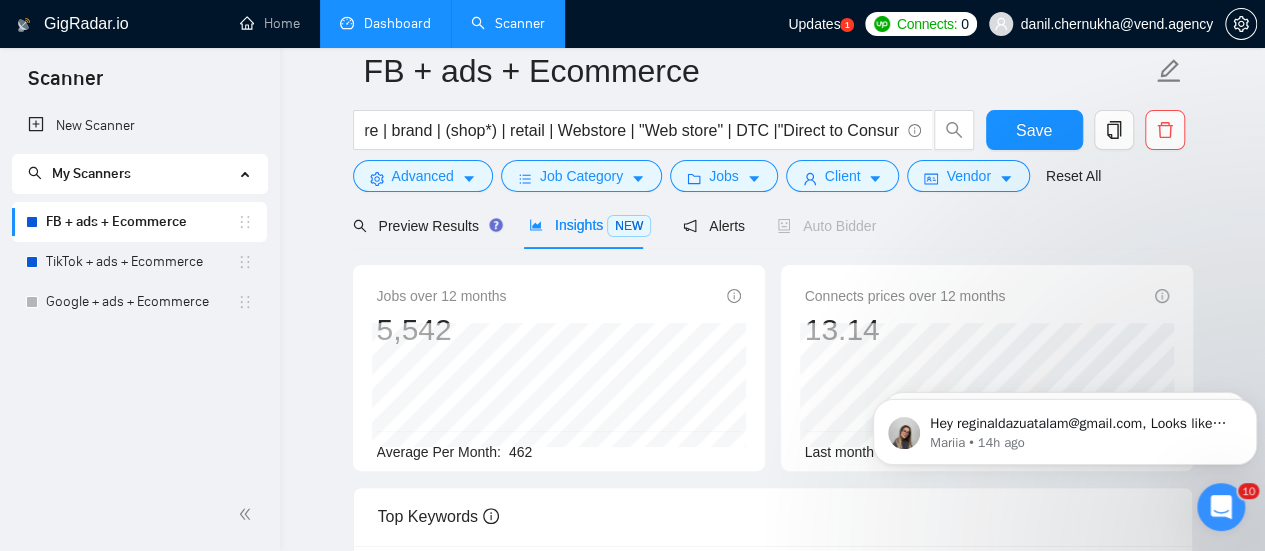 scroll, scrollTop: 81, scrollLeft: 0, axis: vertical 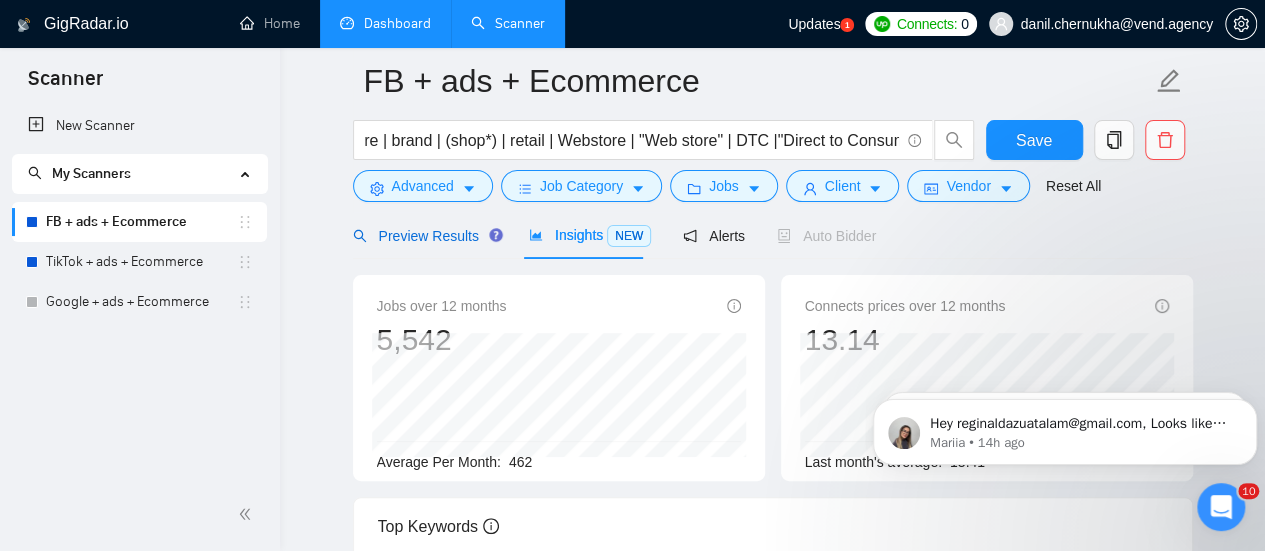 click on "Preview Results" at bounding box center [425, 236] 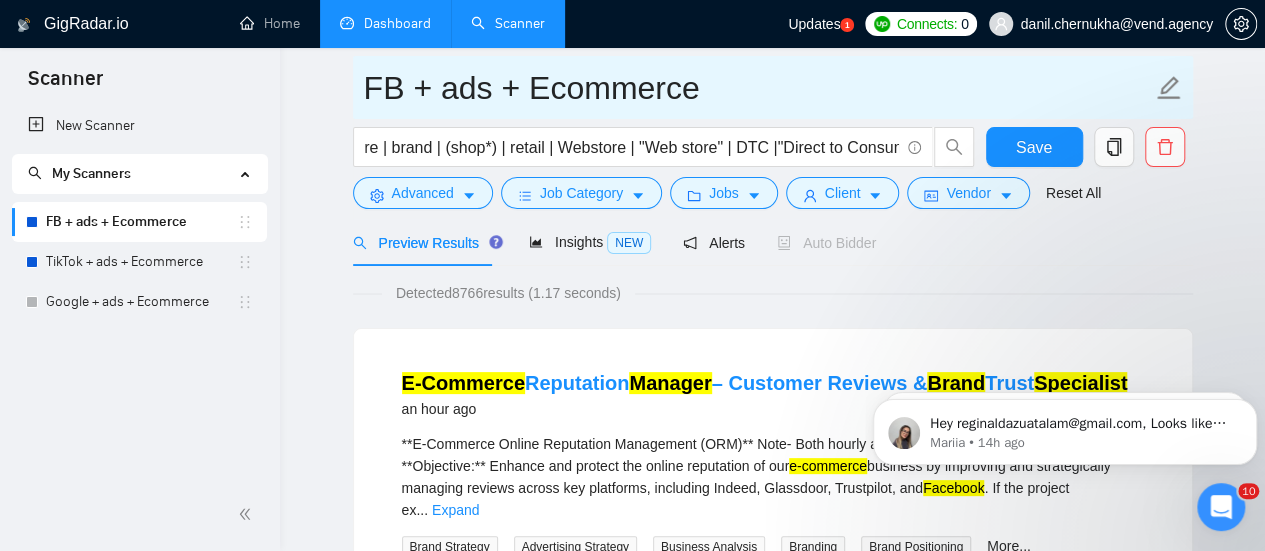 scroll, scrollTop: 26, scrollLeft: 0, axis: vertical 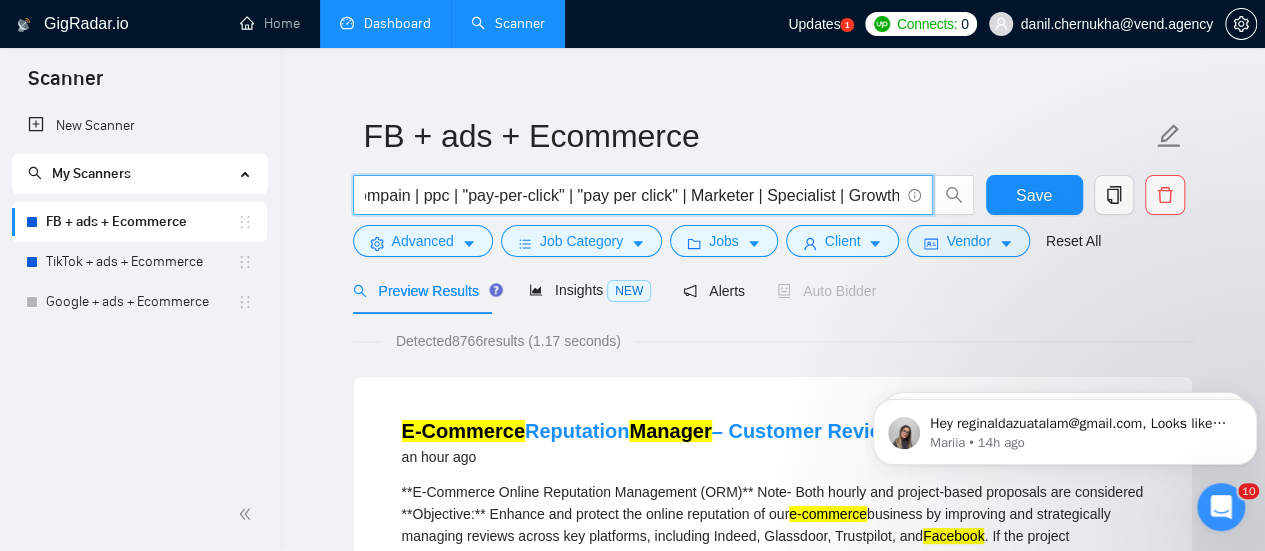 click on "(Facebook | "Face book" | FB | Meta | Instagram | IG | "Paid Ads" | "Paid Traffic" | "Ad Buying" ) ("media buyer" | ad | ads | (advert*) | campaign | compain | ppc | "pay-per-click" | "pay per click" | Marketer | Specialist | Growth | manager |) (ecommerce | "e-commerce" | "e commerce"  |  "e - commerce" | ecomm | "e comm" | "e - comm" | (ecom*) | Shopify | store | brand | (shop*) | retail | Webstore | "Web store" | DTC |"Direct to Consumer")" at bounding box center (632, 195) 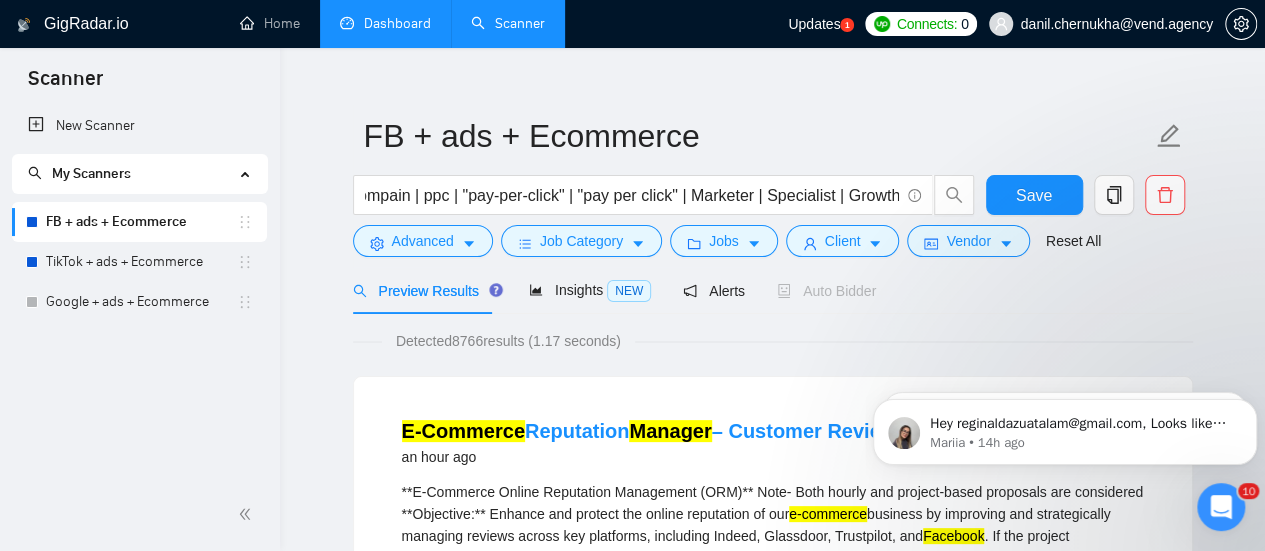 scroll, scrollTop: 0, scrollLeft: 0, axis: both 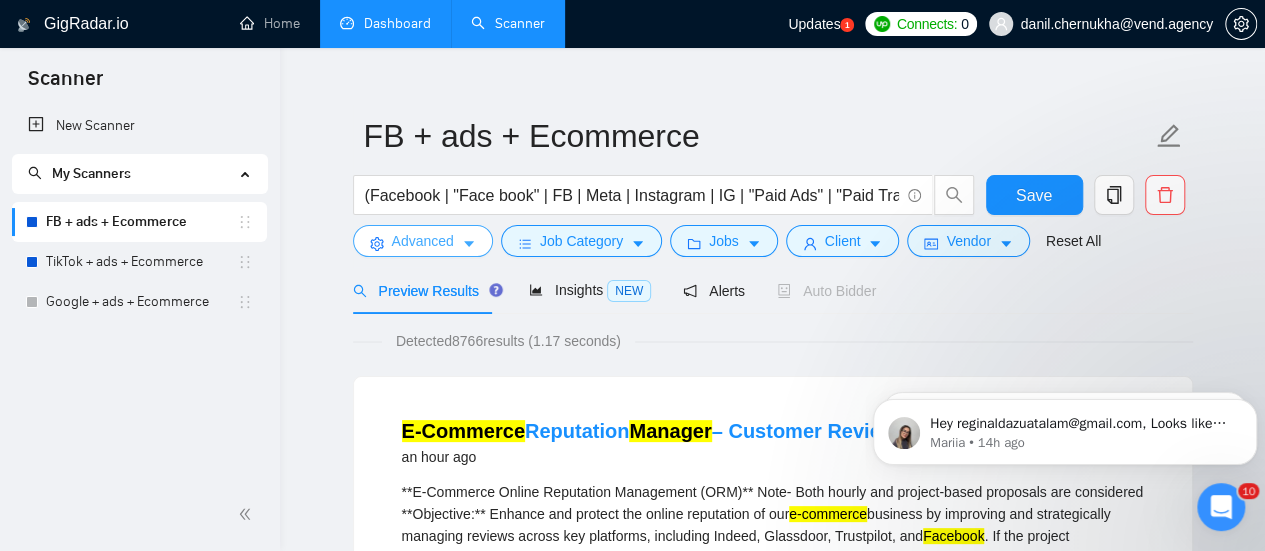click on "Advanced" at bounding box center (423, 241) 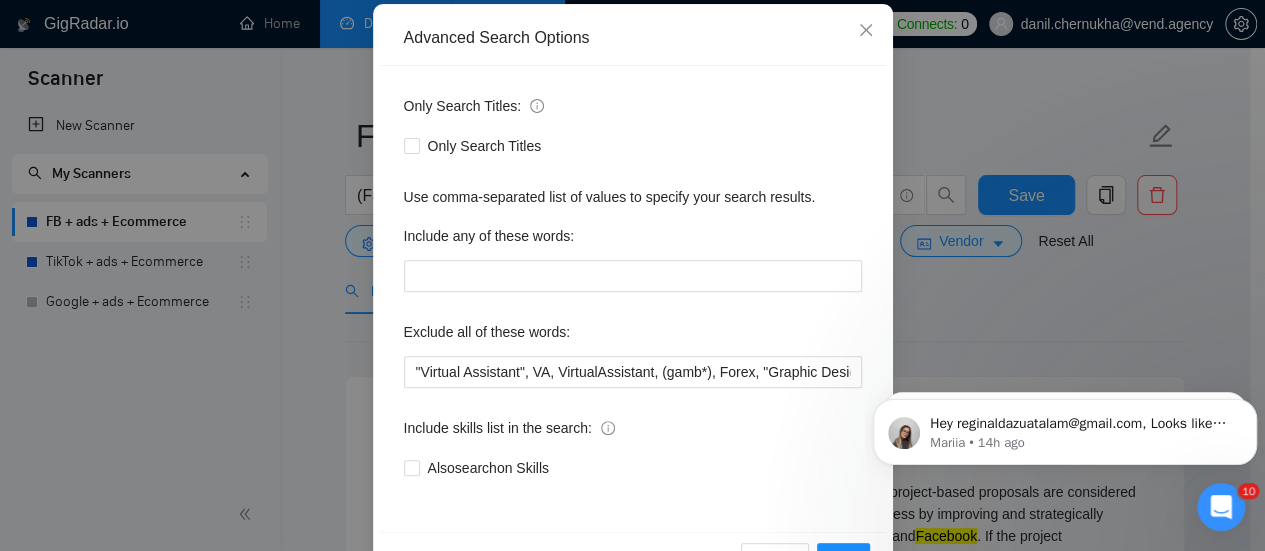 scroll, scrollTop: 217, scrollLeft: 0, axis: vertical 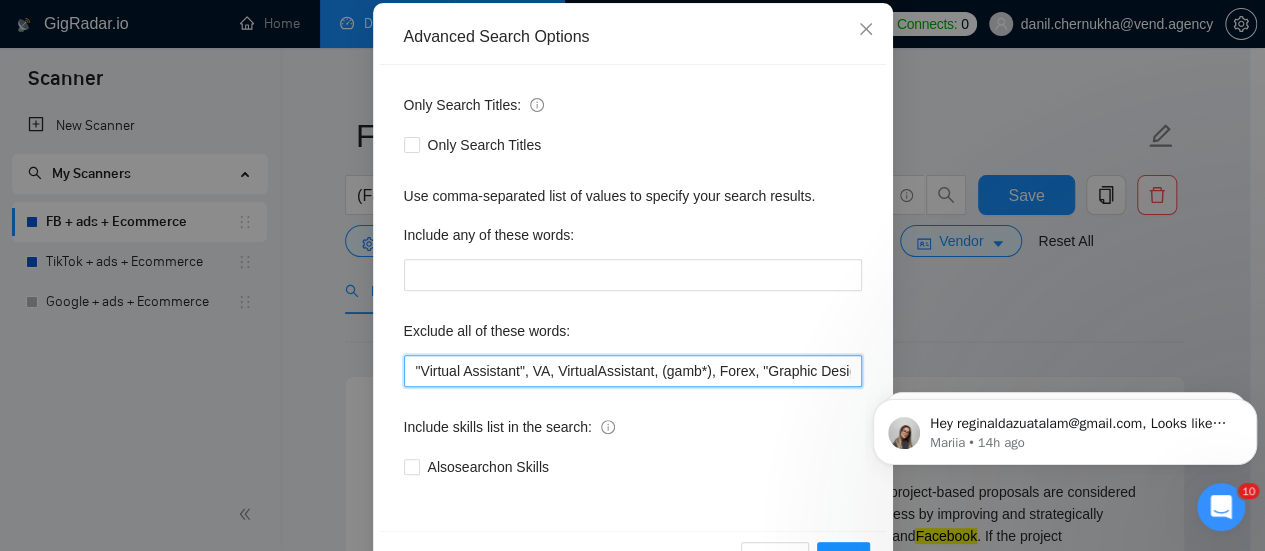 click on ""Virtual Assistant", VA, VirtualAssistant, (gamb*), Forex, "Graphic Designer", "No Agency", "Freelancer Only", Client, tutor, Clients, Assistant, "Content Creator", Cannabis, "Creative Strategist", Injury, teacher, mentor, parser, "no agencies", casino, "Video Editor", "Solar Industry", solar, "UGC Creator", "not agency", "not agencies", "Social Media Manager", "SMM", "Social Media Content", PR, "Real Estate", "Community Manager", "Website Design", Consultant, "Creative Specialist", "Web Developer", "Our Agency", "Commission-Based", "Content Manager", Influencer, "Data Entry", "Cold Calling", "Customer Support", "Email Support", SEO, LinkedIn" at bounding box center [633, 371] 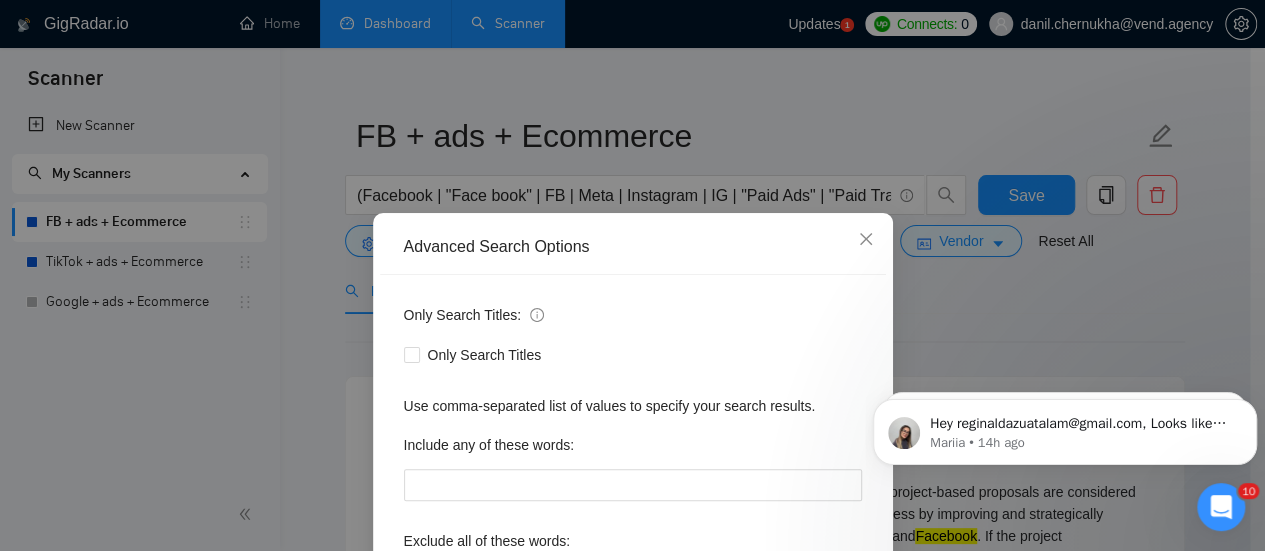 scroll, scrollTop: 5, scrollLeft: 0, axis: vertical 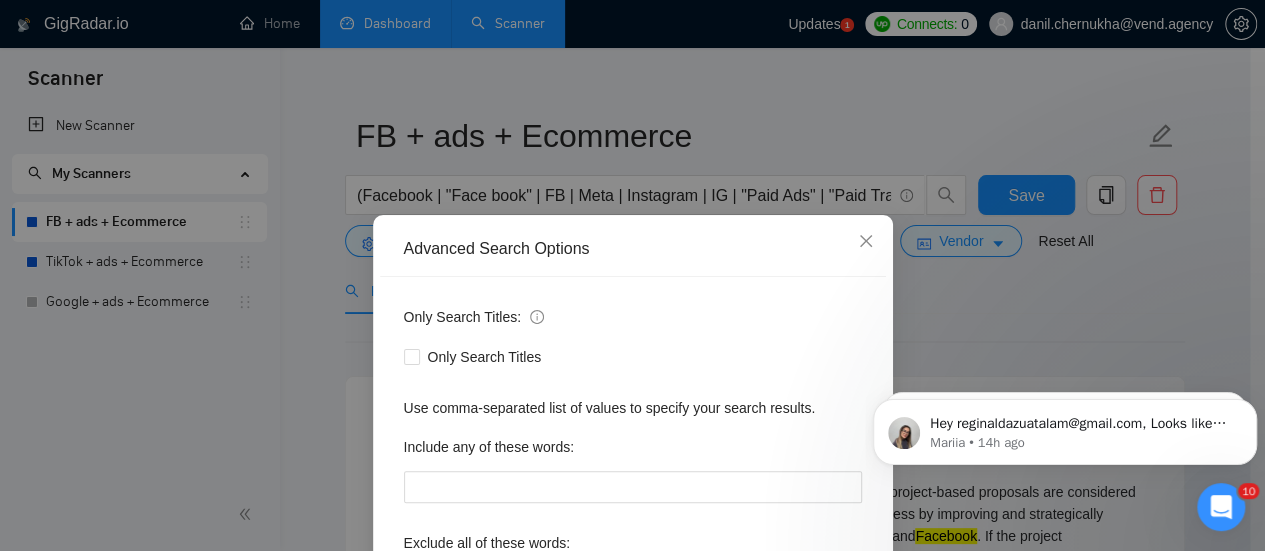 click on "Advanced Search Options Only Search Titles:   Only Search Titles Use comma-separated list of values to specify your search results. Include any of these words: Exclude all of these words: "Virtual Assistant", VA, VirtualAssistant, (gamb*), Forex, "Graphic Designer", "No Agency", "Freelancer Only", Client, tutor, Clients, Assistant, "Content Creator", Cannabis, "Creative Strategist", Injury, teacher, mentor, parser, "no agencies", casino, "Video Editor", "Solar Industry", solar, "UGC Creator", "not agency", "not agencies", "Social Media Manager", "SMM", "Social Media Content", PR, "Real Estate", "Community Manager", "Website Design", Consultant, "Creative Specialist", "Web Developer", "Our Agency", "Commission-Based", "Content Manager", Influencer, "Data Entry", "Cold Calling", "Customer Support", "Email Support", SEO, LinkedIn Include skills list in the search:   Also  search  on Skills Reset OK" at bounding box center (632, 275) 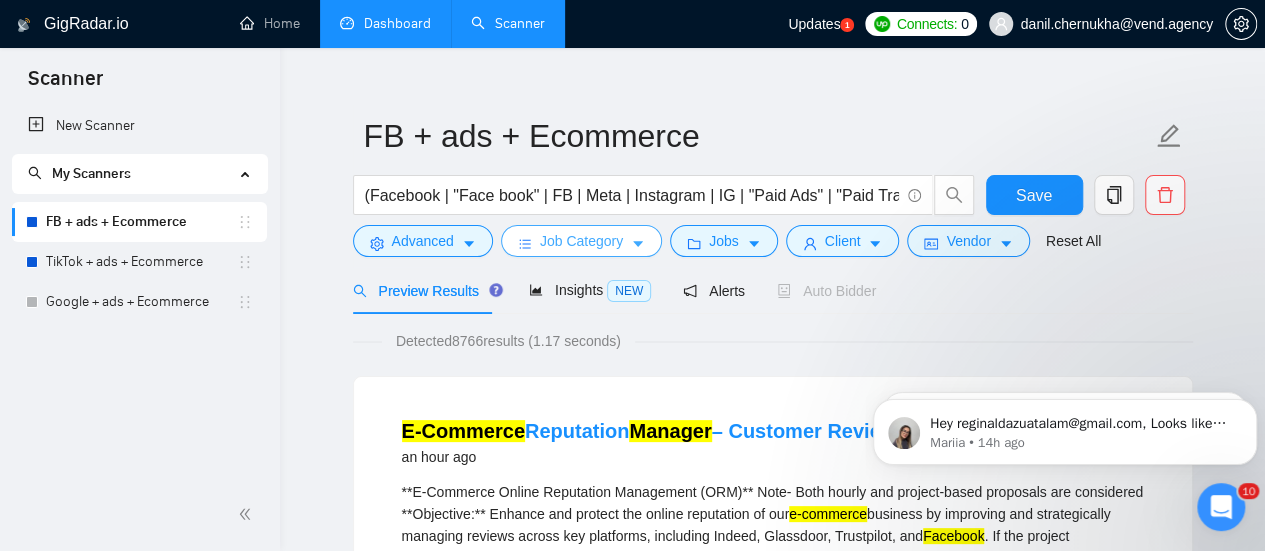 click on "Job Category" at bounding box center [581, 241] 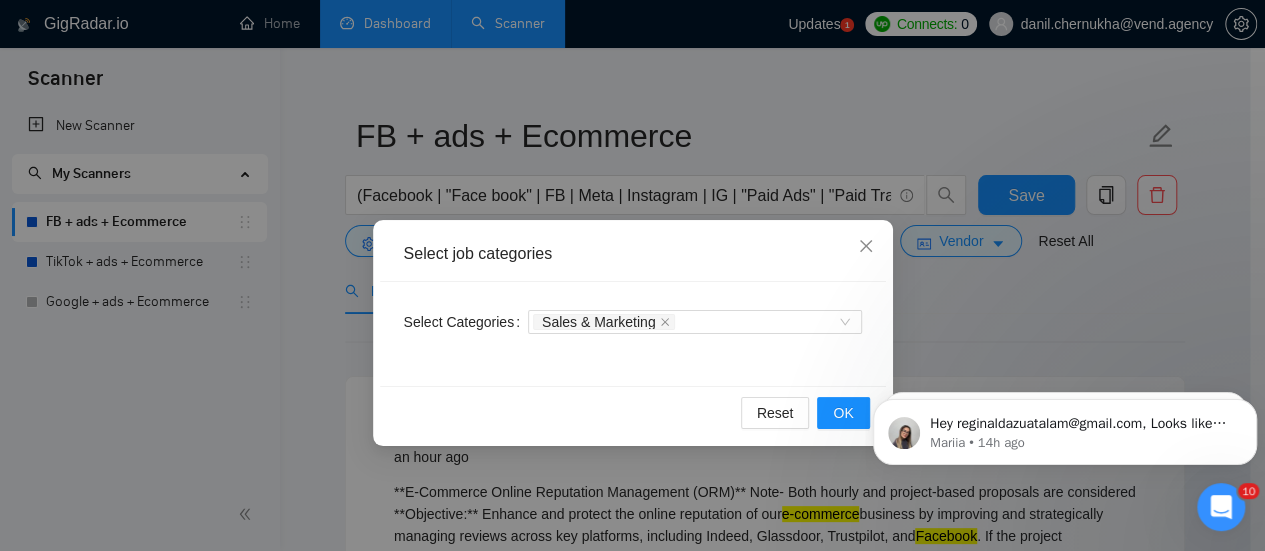 click on "Select job categories Select Categories Sales & Marketing   Reset OK" at bounding box center [632, 275] 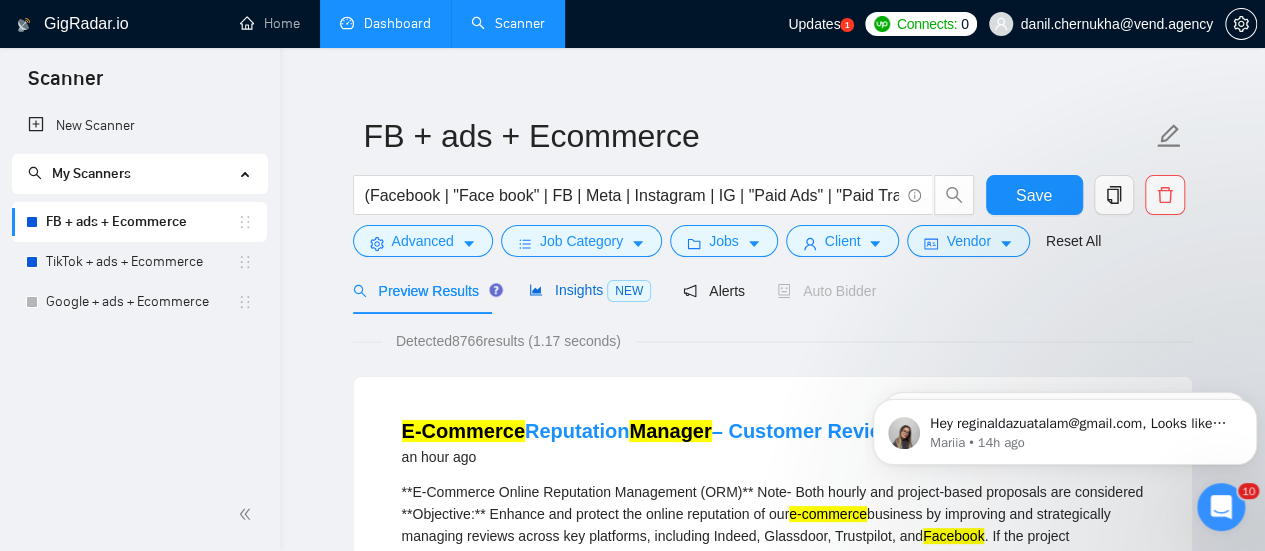 click on "NEW" at bounding box center [629, 291] 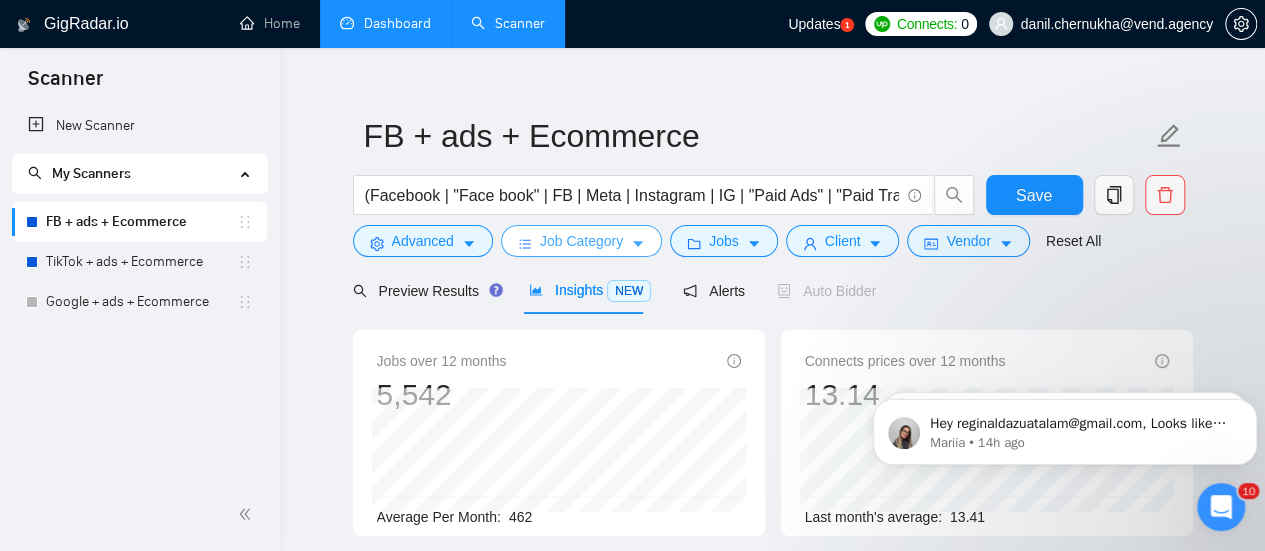click on "Job Category" at bounding box center [581, 241] 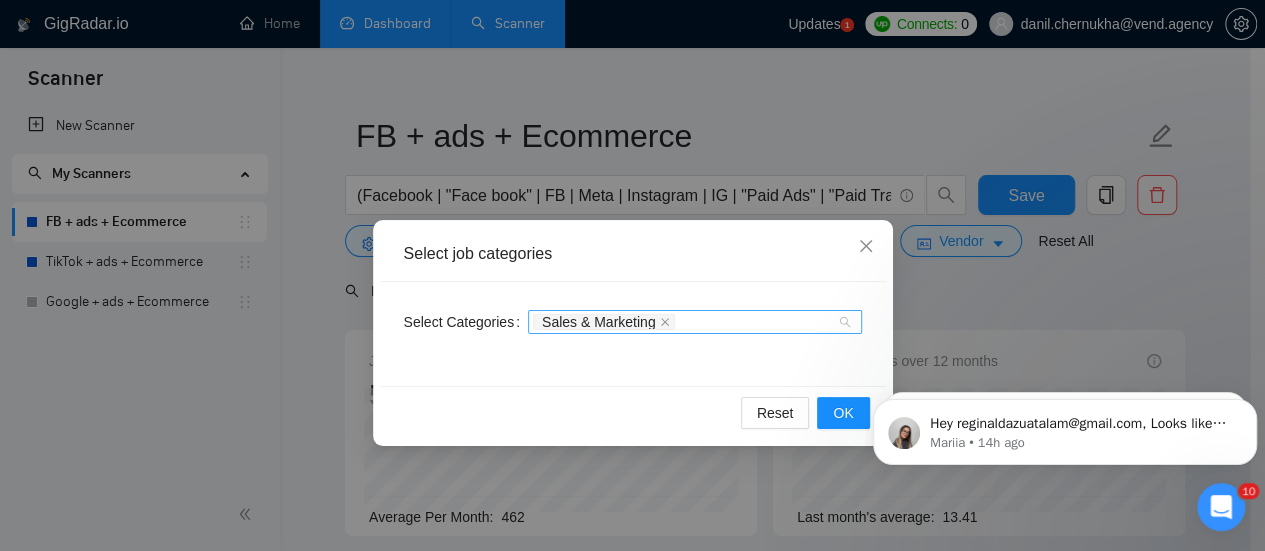 click on "Sales & Marketing" at bounding box center [685, 322] 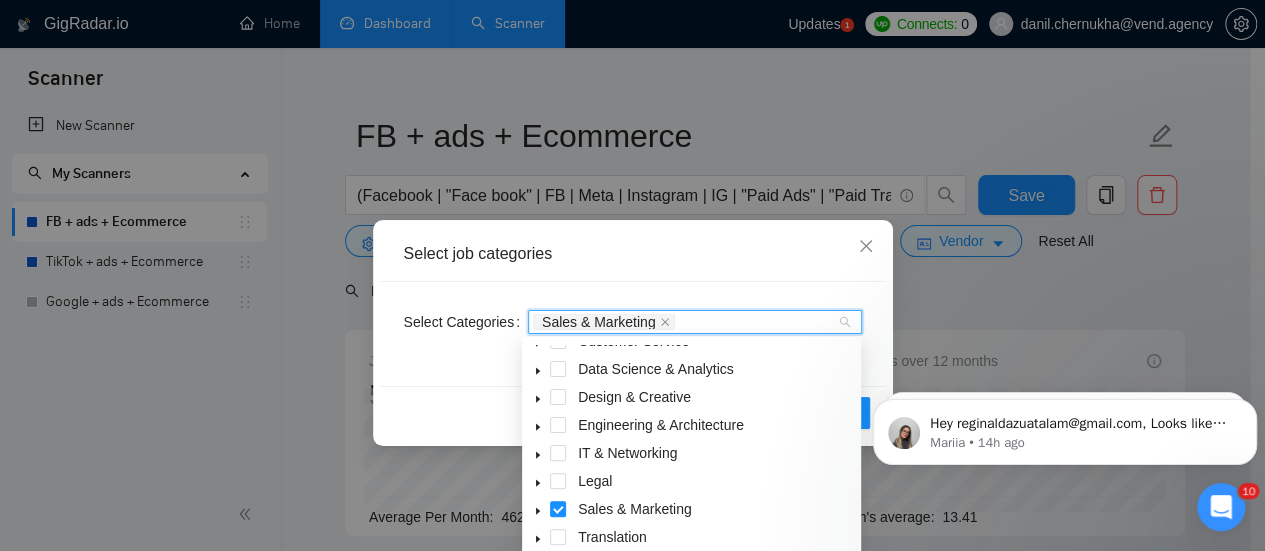 scroll, scrollTop: 80, scrollLeft: 0, axis: vertical 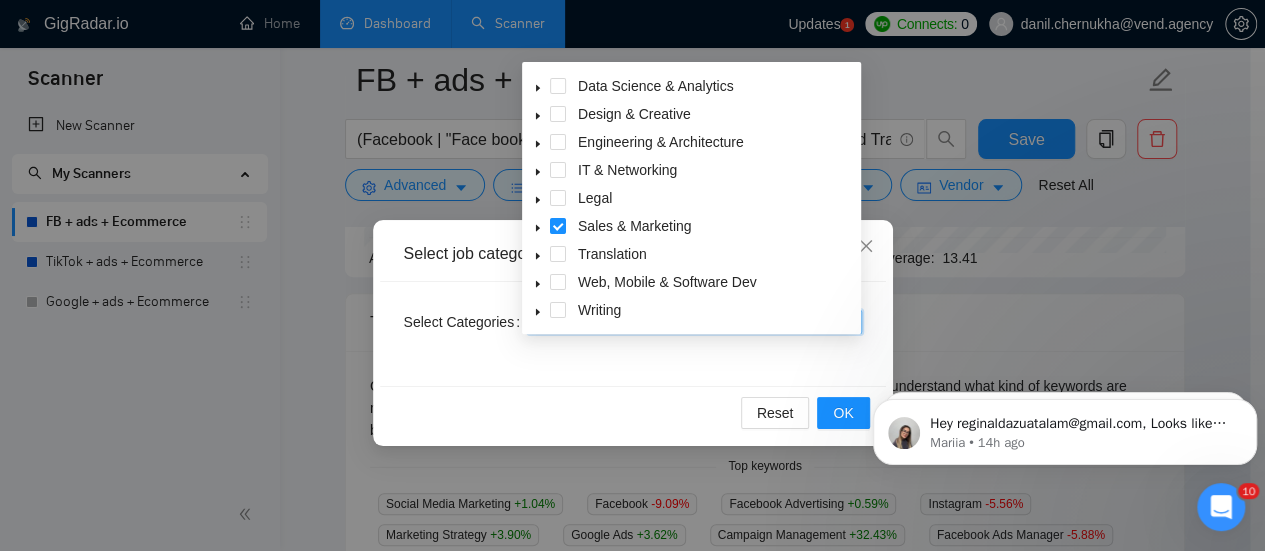 click on "Select job categories Select Categories Sales & Marketing   Reset OK" at bounding box center [632, 275] 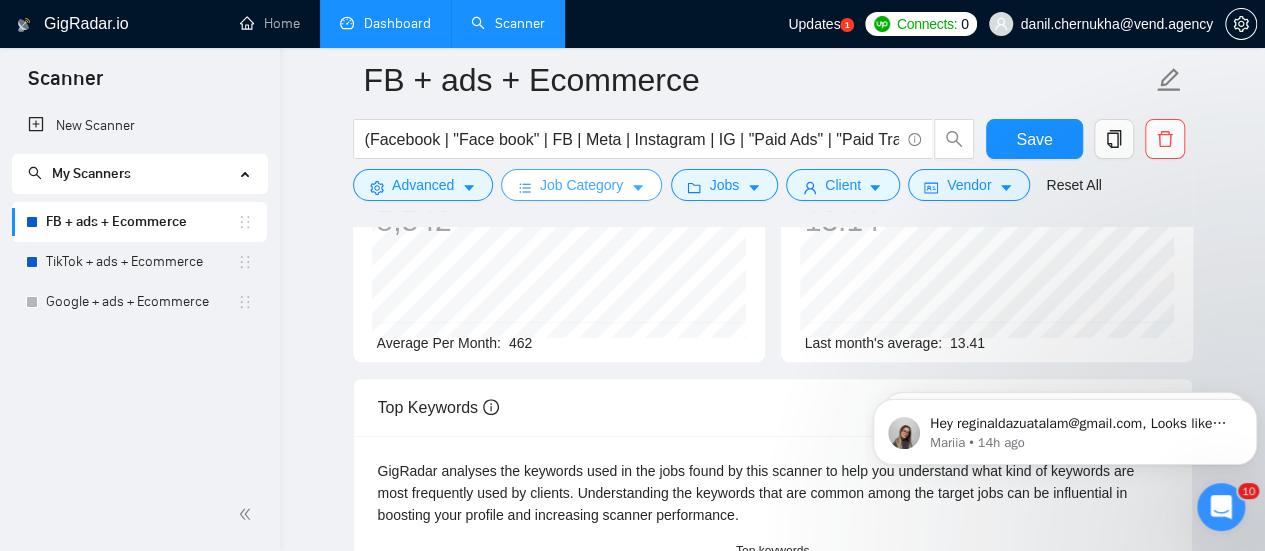 scroll, scrollTop: 105, scrollLeft: 0, axis: vertical 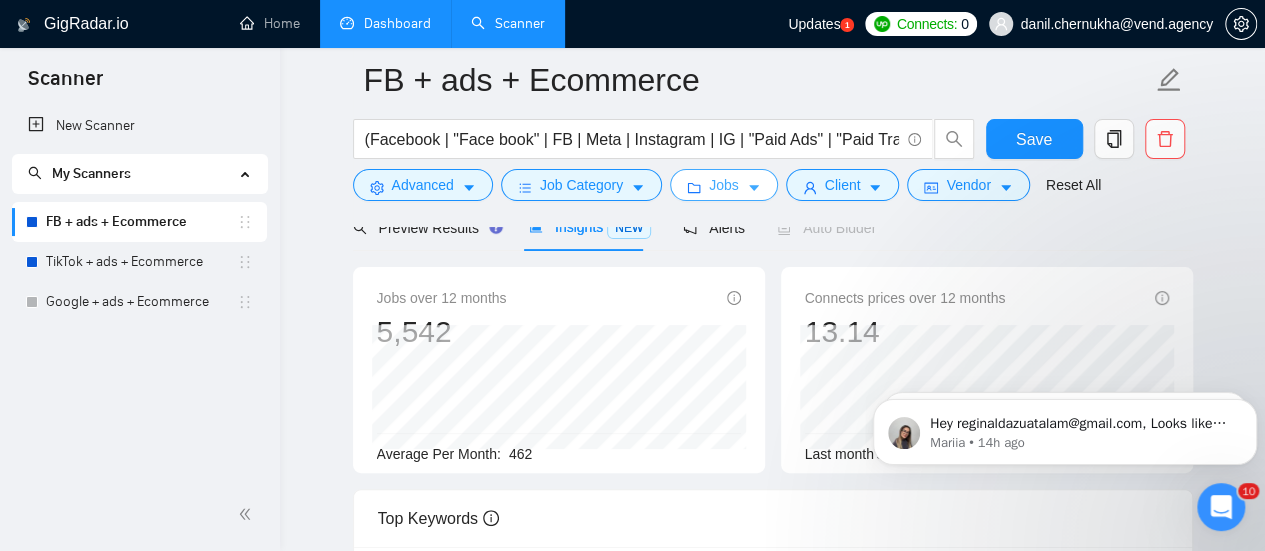 click on "Jobs" at bounding box center (724, 185) 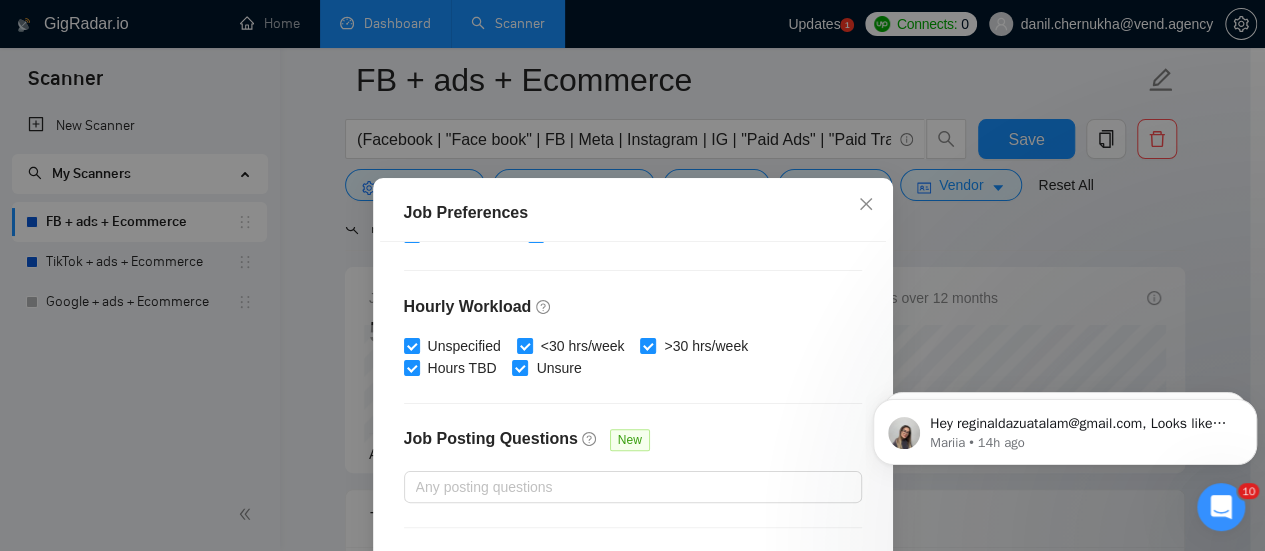 scroll, scrollTop: 740, scrollLeft: 0, axis: vertical 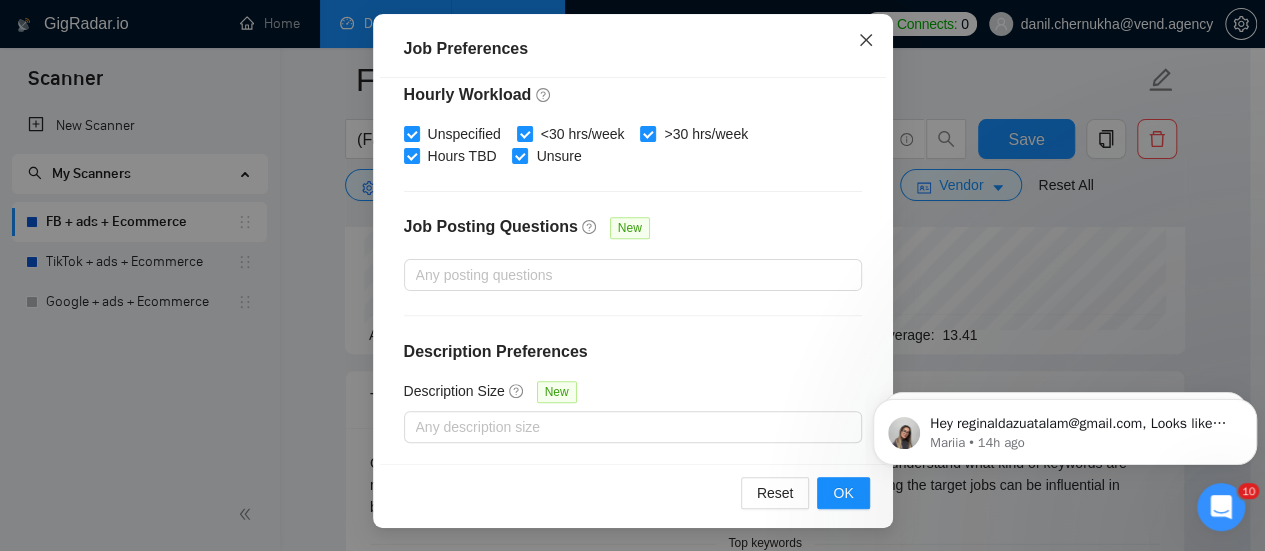 click 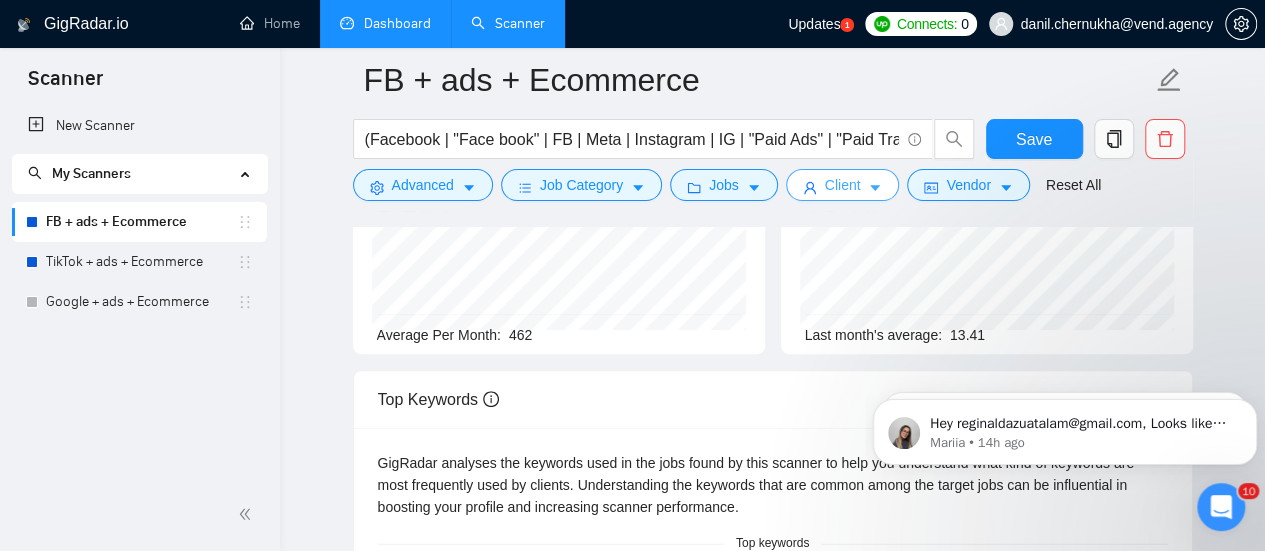 click on "Client" at bounding box center [843, 185] 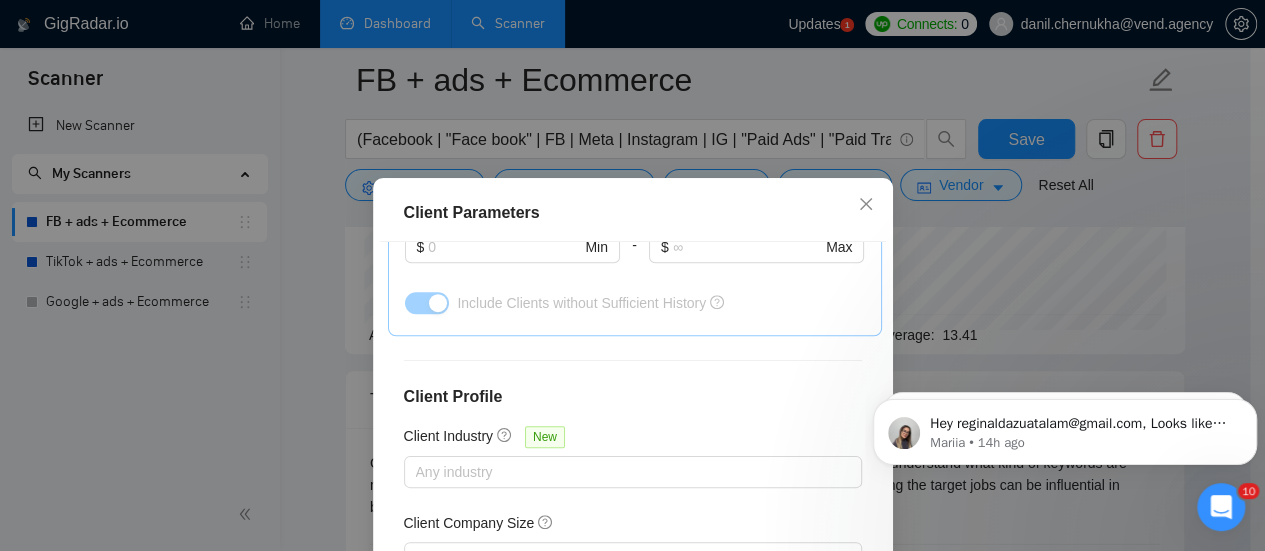 scroll, scrollTop: 914, scrollLeft: 0, axis: vertical 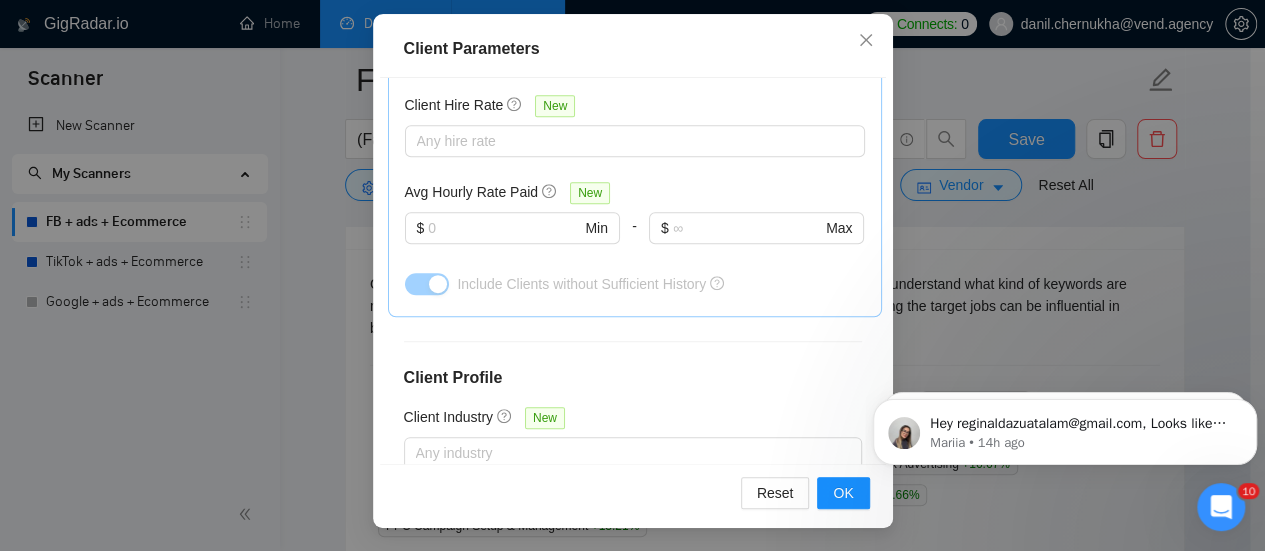 click on "Client Parameters Client Location Include Client Countries   Select Exclude Client Countries India Pakistan Bangladesh Nepal Philippines Africa Egypt Nigeria Palestinian Territories China   Client Rating Client Min Average Feedback Include clients with no feedback Client Payment Details Payment Verified Hire Rate Stats   Client Total Spent $ Min - $ Max Client Hire Rate New   Any hire rate   Avg Hourly Rate Paid New $ Min - $ Max Include Clients without Sufficient History Client Profile Client Industry New   Any industry Client Company Size   Any company size Enterprise Clients New   Any clients Reset OK" at bounding box center (632, 275) 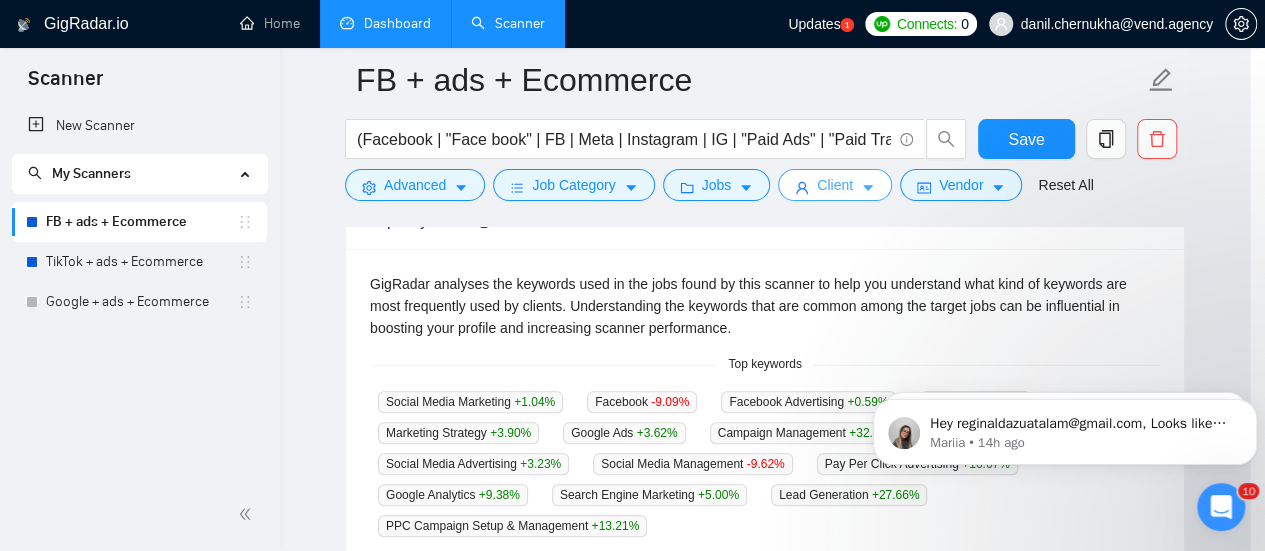 scroll, scrollTop: 0, scrollLeft: 0, axis: both 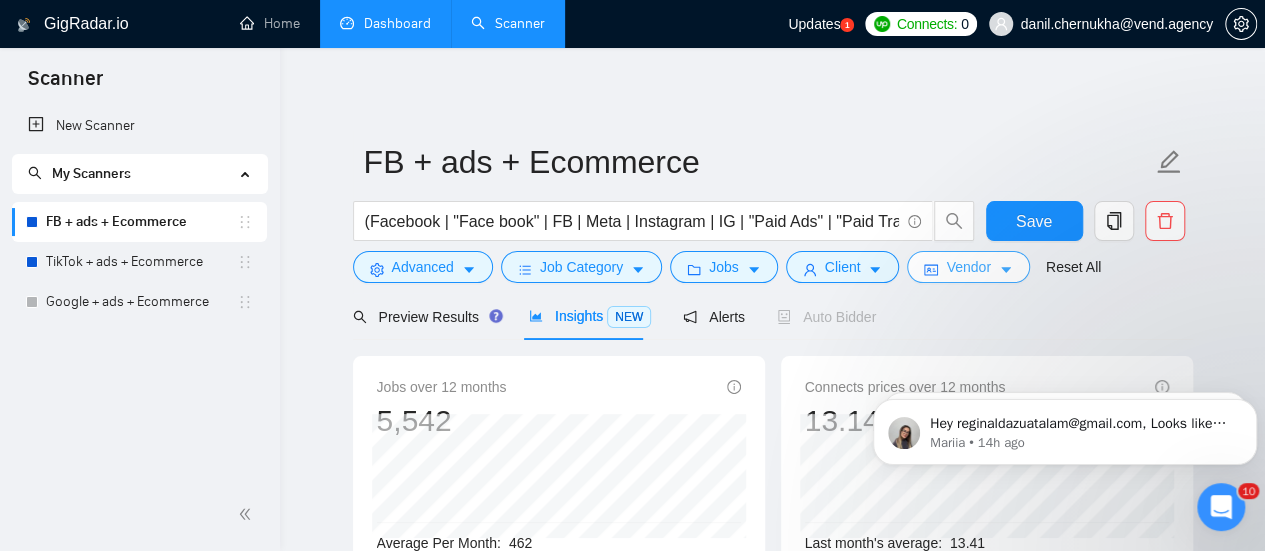 click on "Vendor" at bounding box center (968, 267) 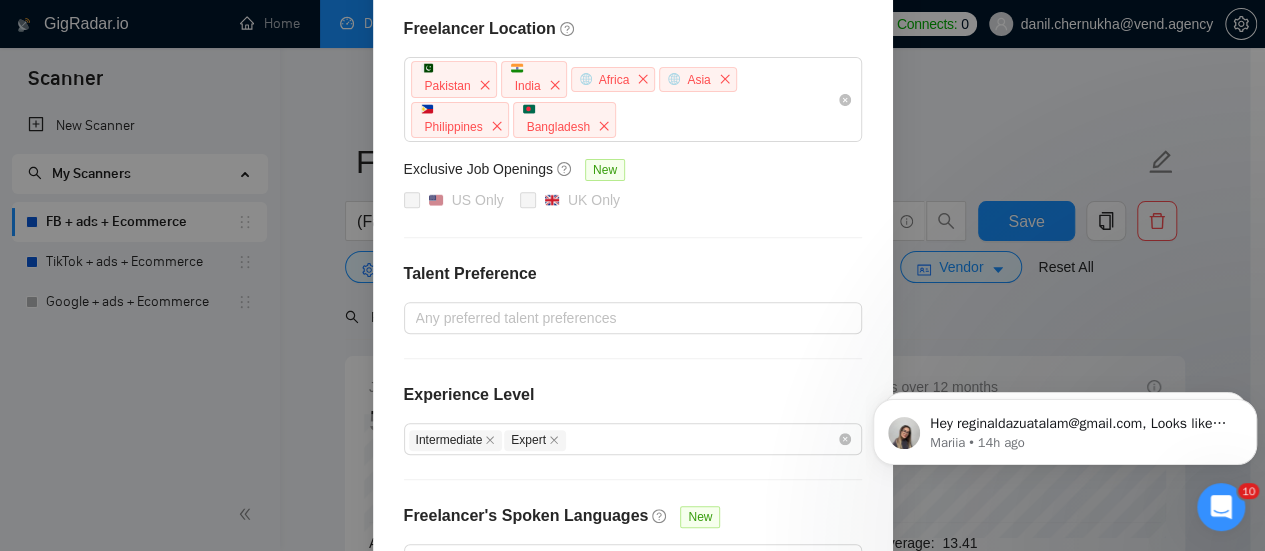 scroll, scrollTop: 420, scrollLeft: 0, axis: vertical 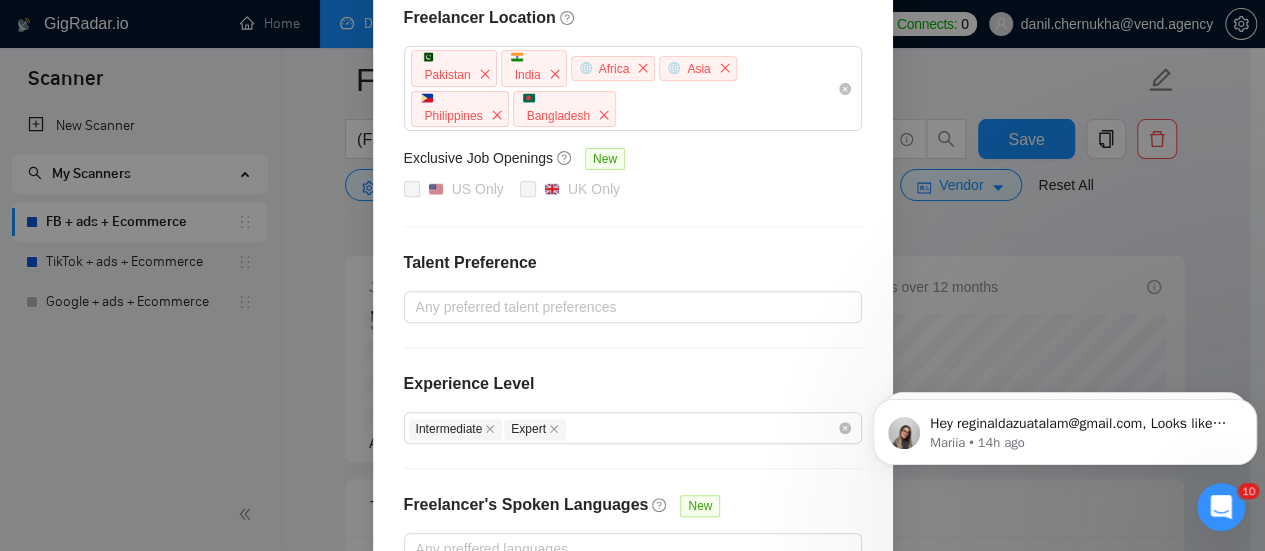 click on "Vendor Preferences Freelancer Location   Pakistan India Africa Asia Philippines Bangladesh   Exclusive Job Openings New US Only UK Only Talent Preference   Any preferred talent preferences Experience Level Intermediate Expert   Freelancer's Spoken Languages New   Any preffered languages Reset OK" at bounding box center (632, 275) 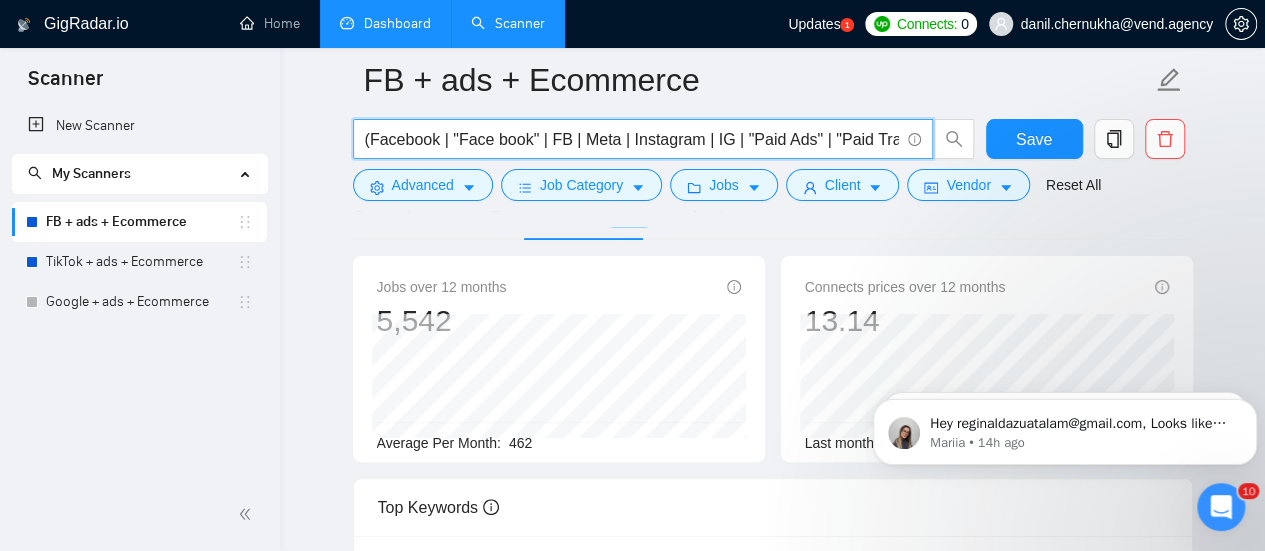 click on "(Facebook | "Face book" | FB | Meta | Instagram | IG | "Paid Ads" | "Paid Traffic" | "Ad Buying" ) ("media buyer" | ad | ads | (advert*) | campaign | compain | ppc | "pay-per-click" | "pay per click" | Marketer | Specialist | Growth | manager |) (ecommerce | "e-commerce" | "e commerce"  |  "e - commerce" | ecomm | "e comm" | "e - comm" | (ecom*) | Shopify | store | brand | (shop*) | retail | Webstore | "Web store" | DTC |"Direct to Consumer")" at bounding box center [632, 139] 